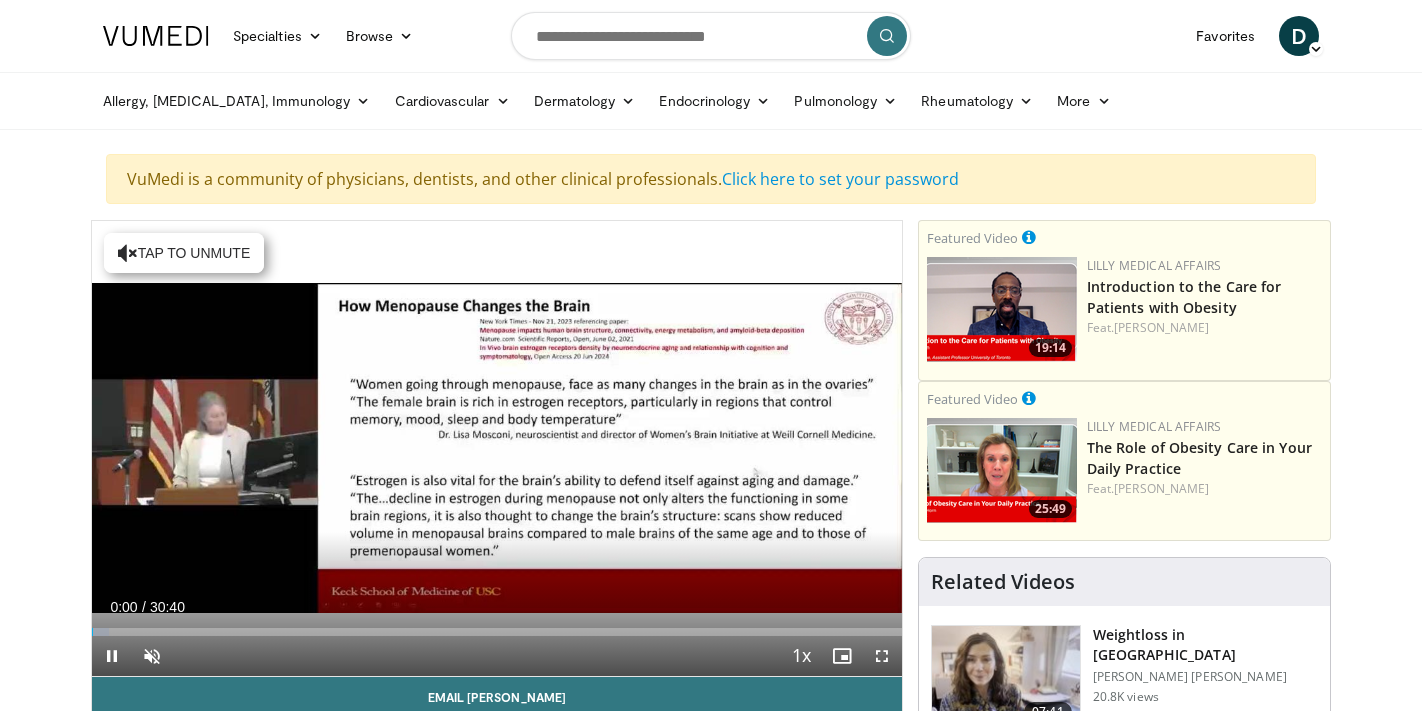 scroll, scrollTop: 80, scrollLeft: 0, axis: vertical 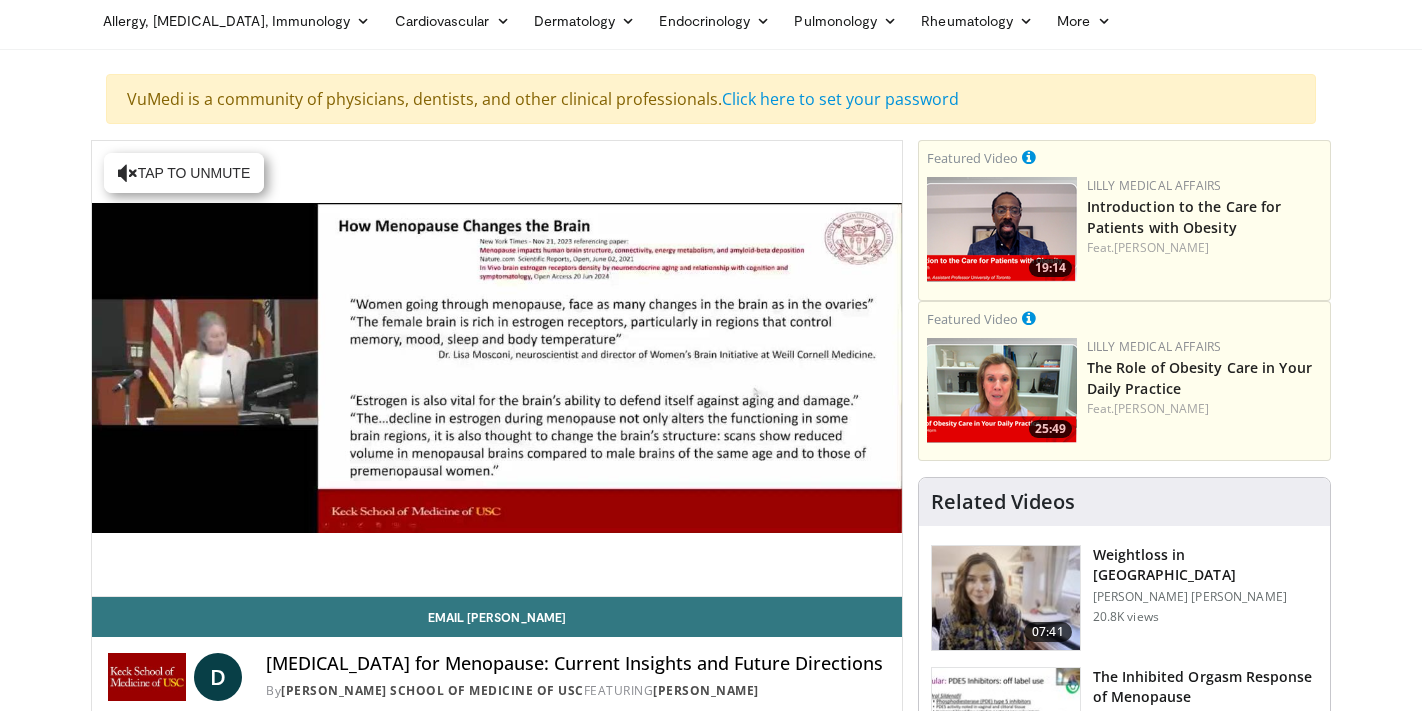 click on "Weightloss in [GEOGRAPHIC_DATA]" at bounding box center [1205, 565] 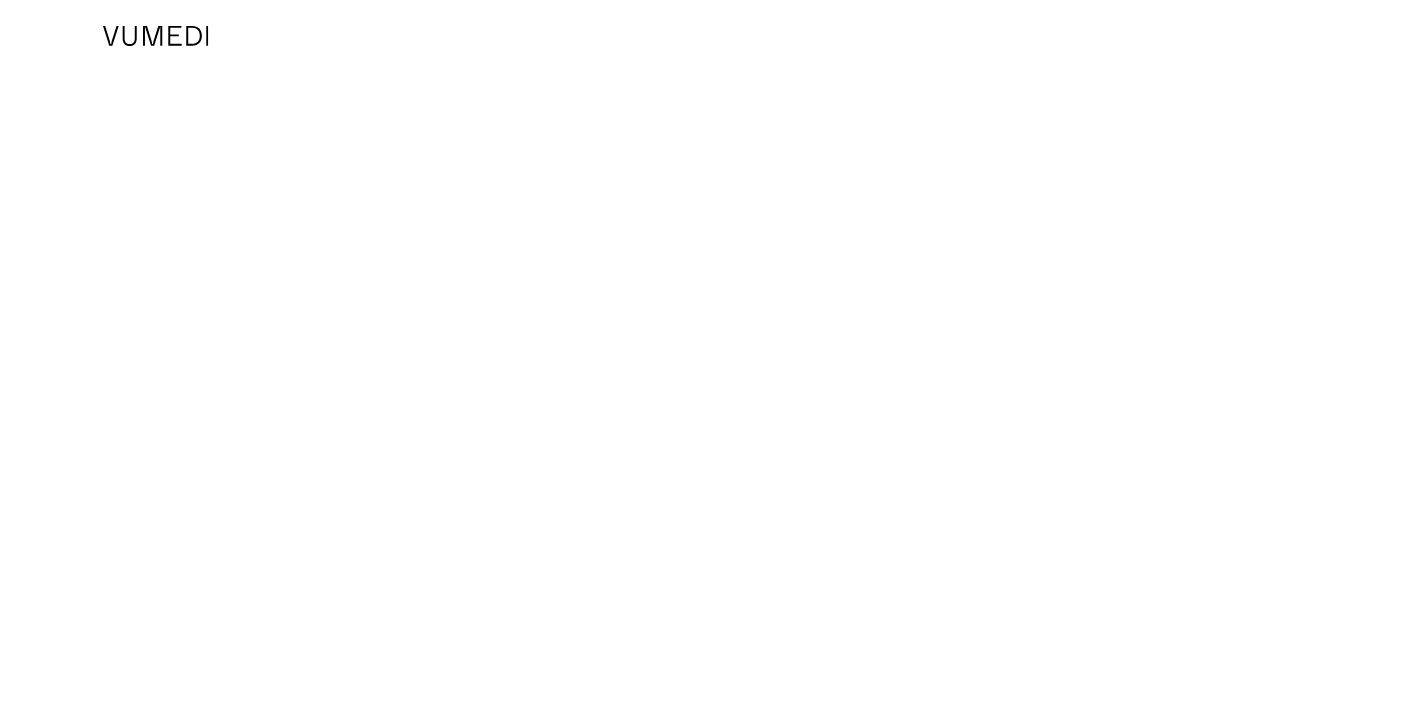 scroll, scrollTop: 0, scrollLeft: 0, axis: both 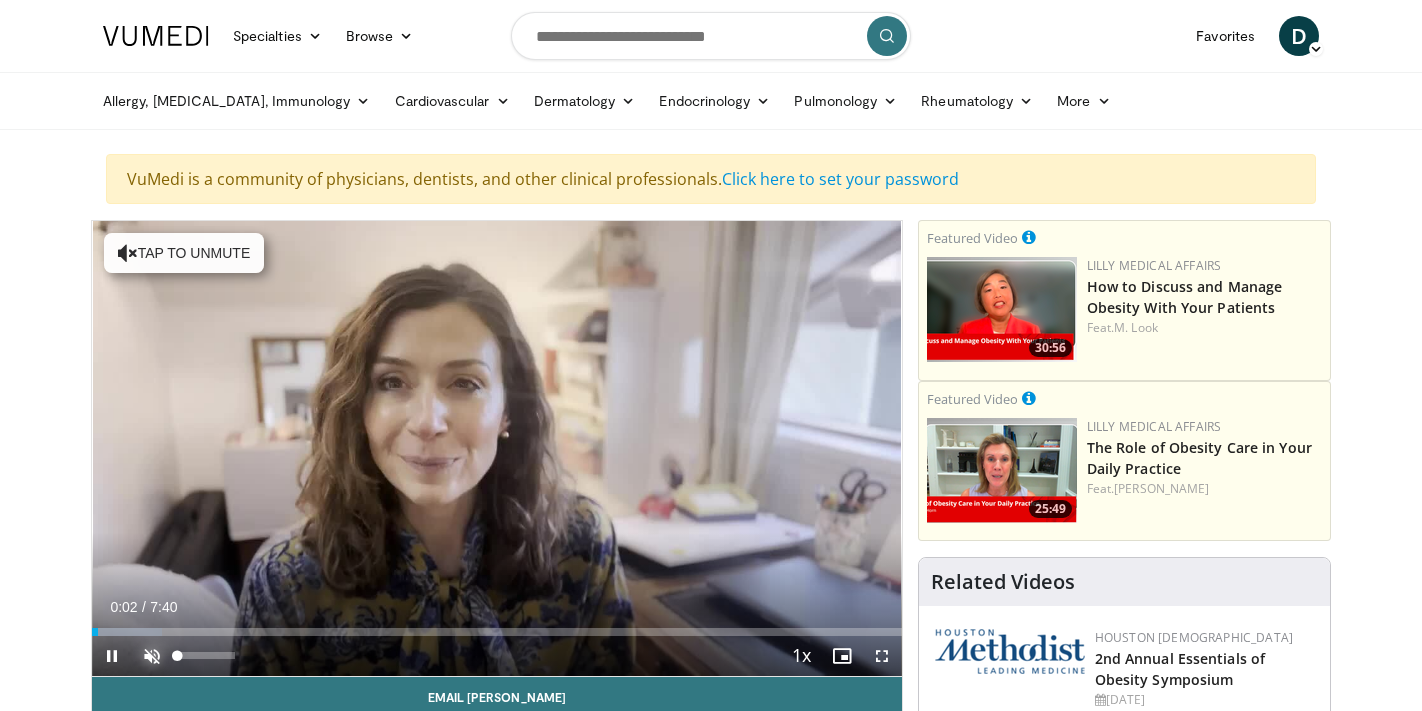 click at bounding box center [152, 656] 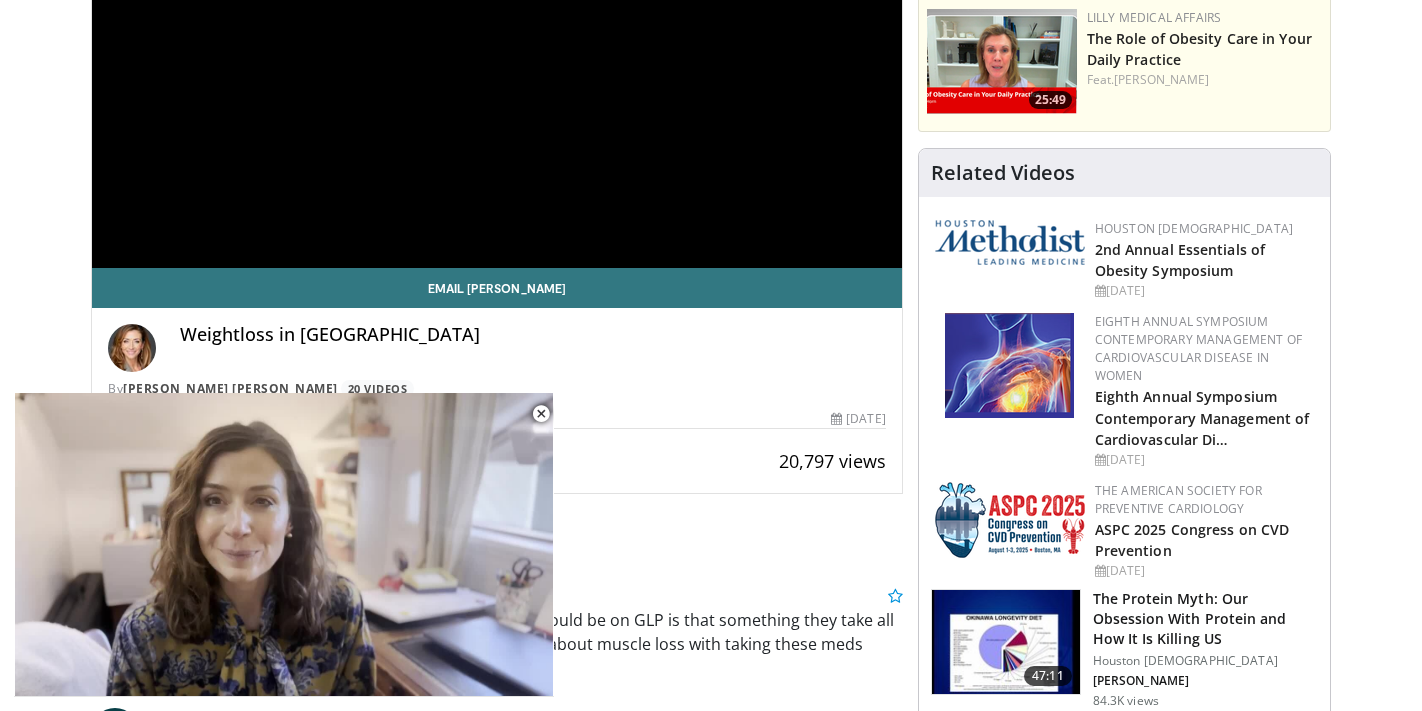 scroll, scrollTop: 429, scrollLeft: 0, axis: vertical 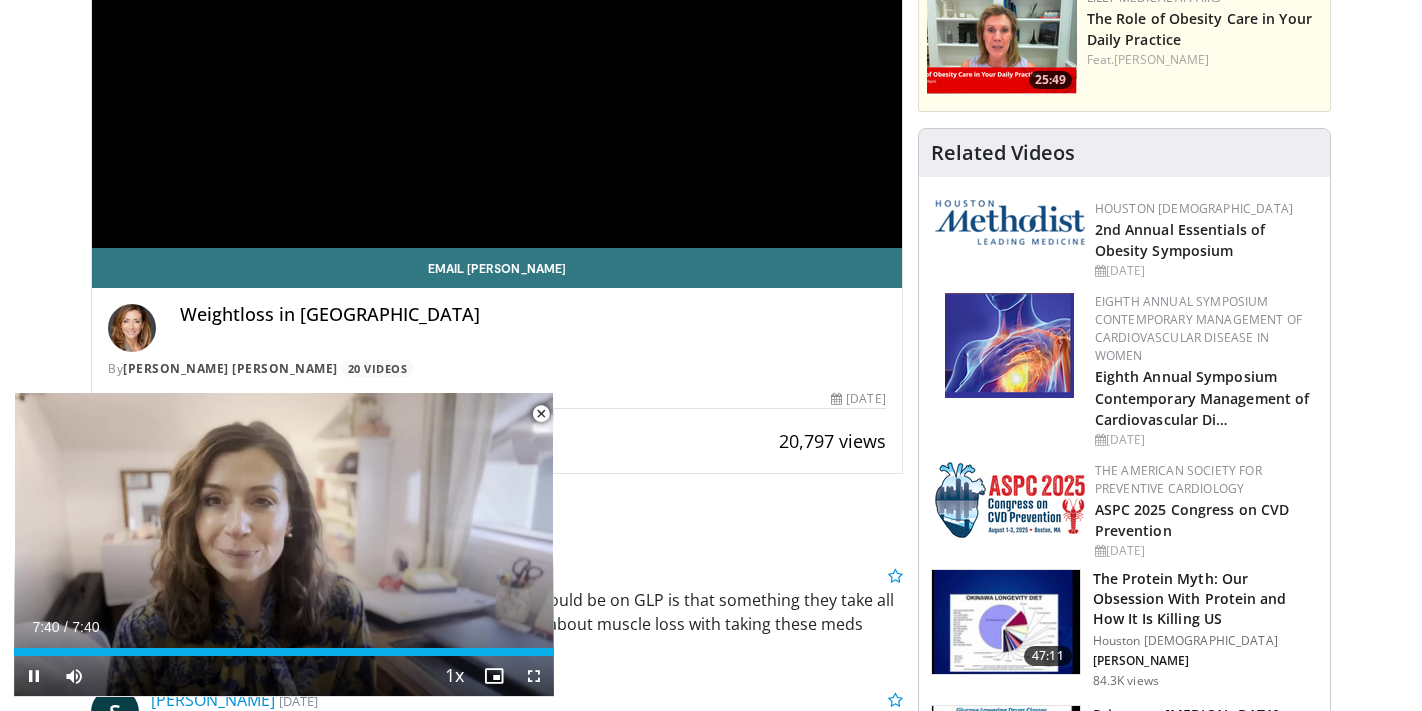 click at bounding box center (541, 414) 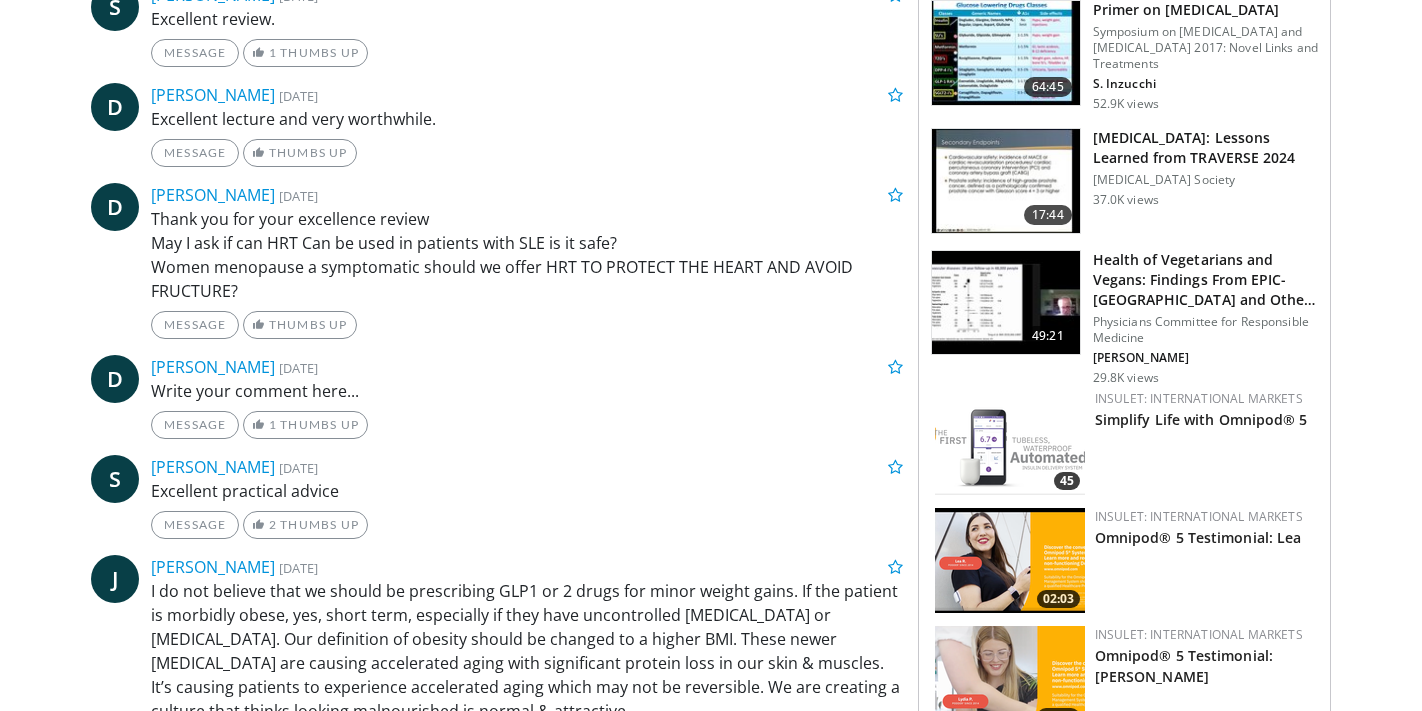 scroll, scrollTop: 1145, scrollLeft: 0, axis: vertical 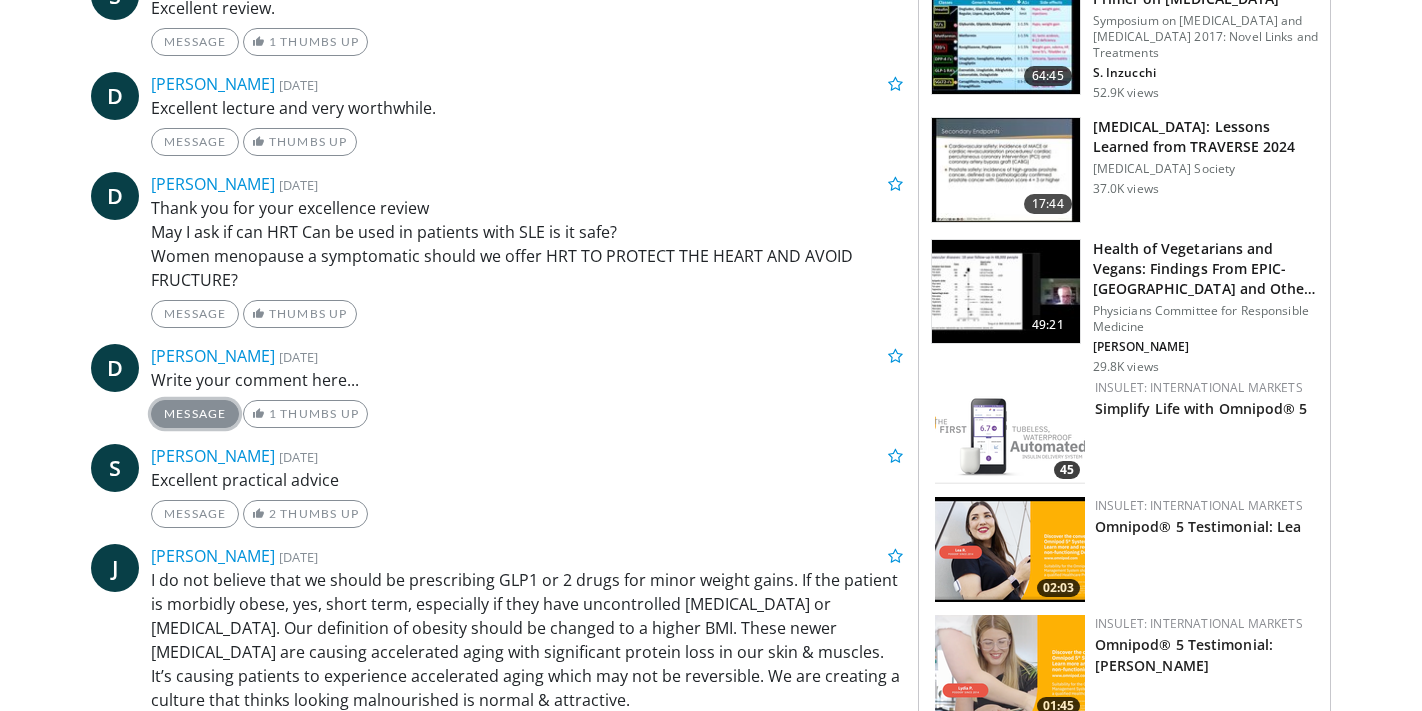 click on "Message" at bounding box center [195, 414] 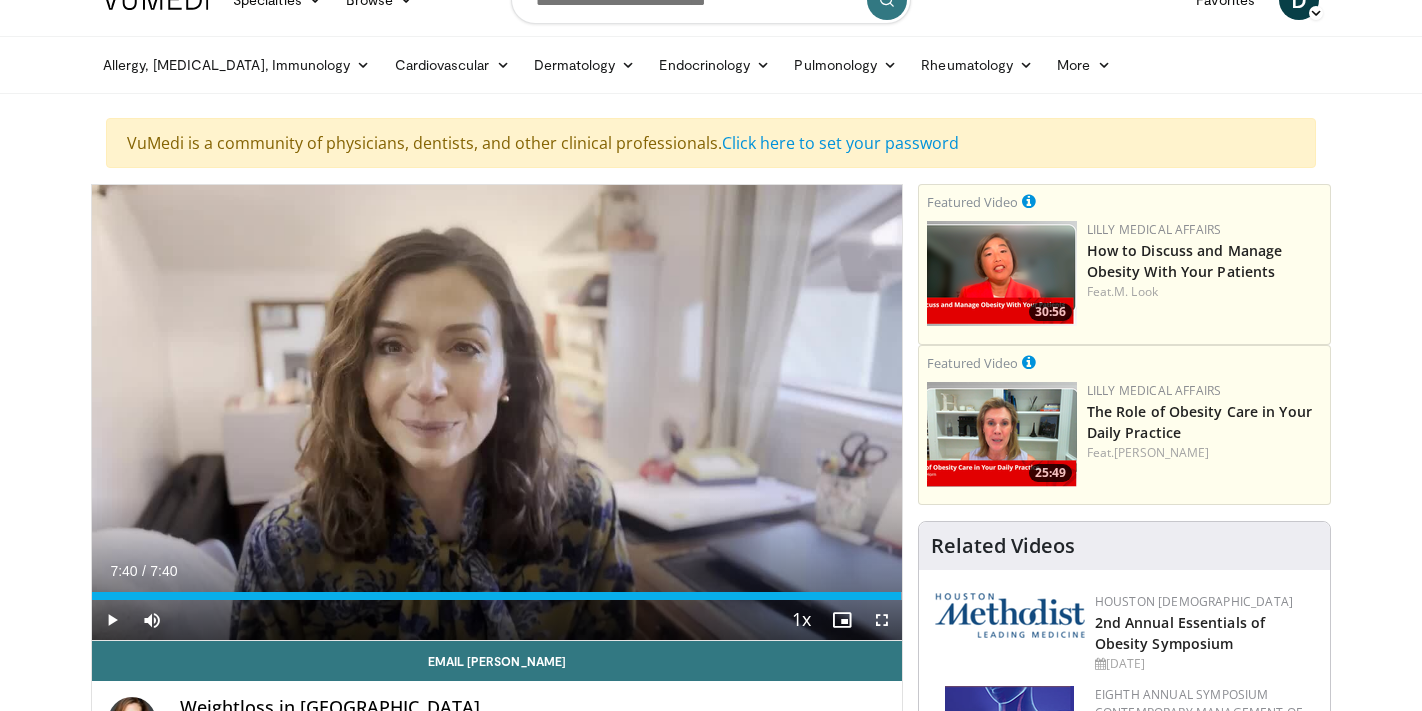 scroll, scrollTop: 0, scrollLeft: 0, axis: both 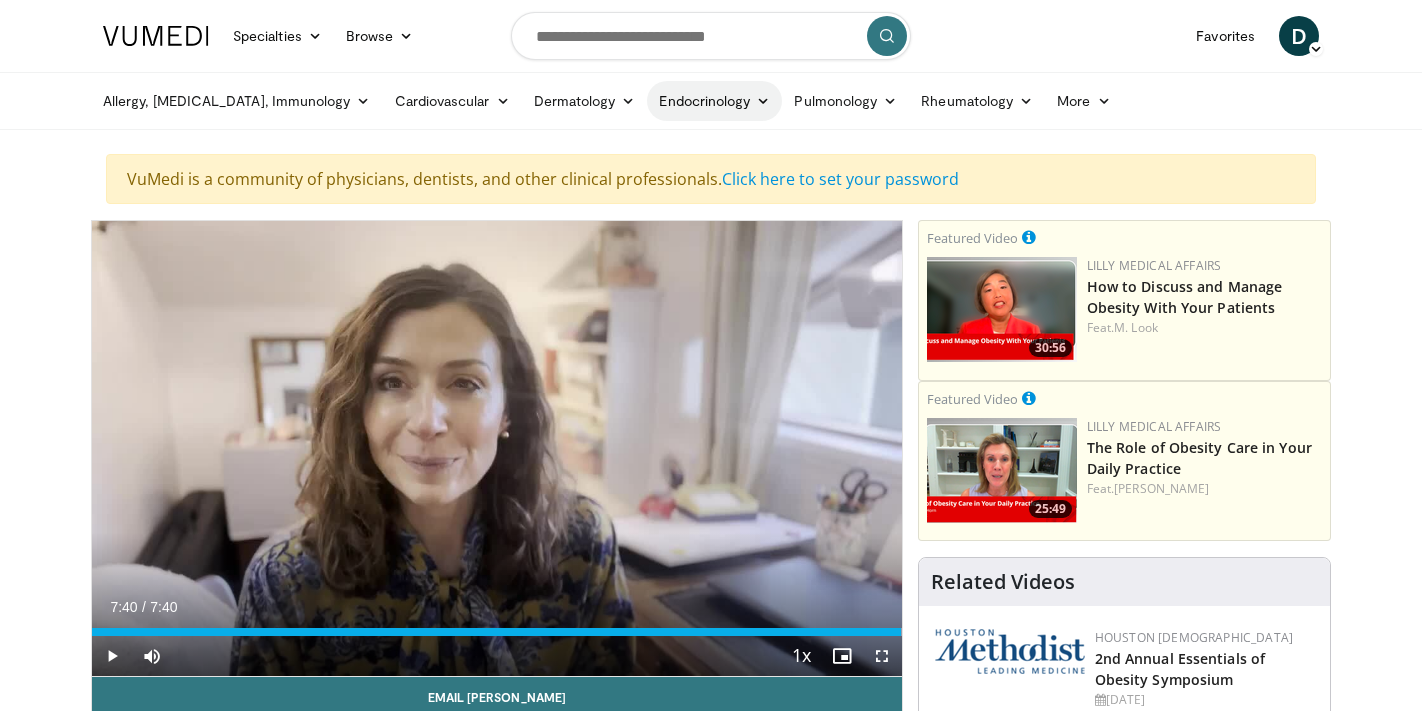 click on "Endocrinology" at bounding box center [714, 101] 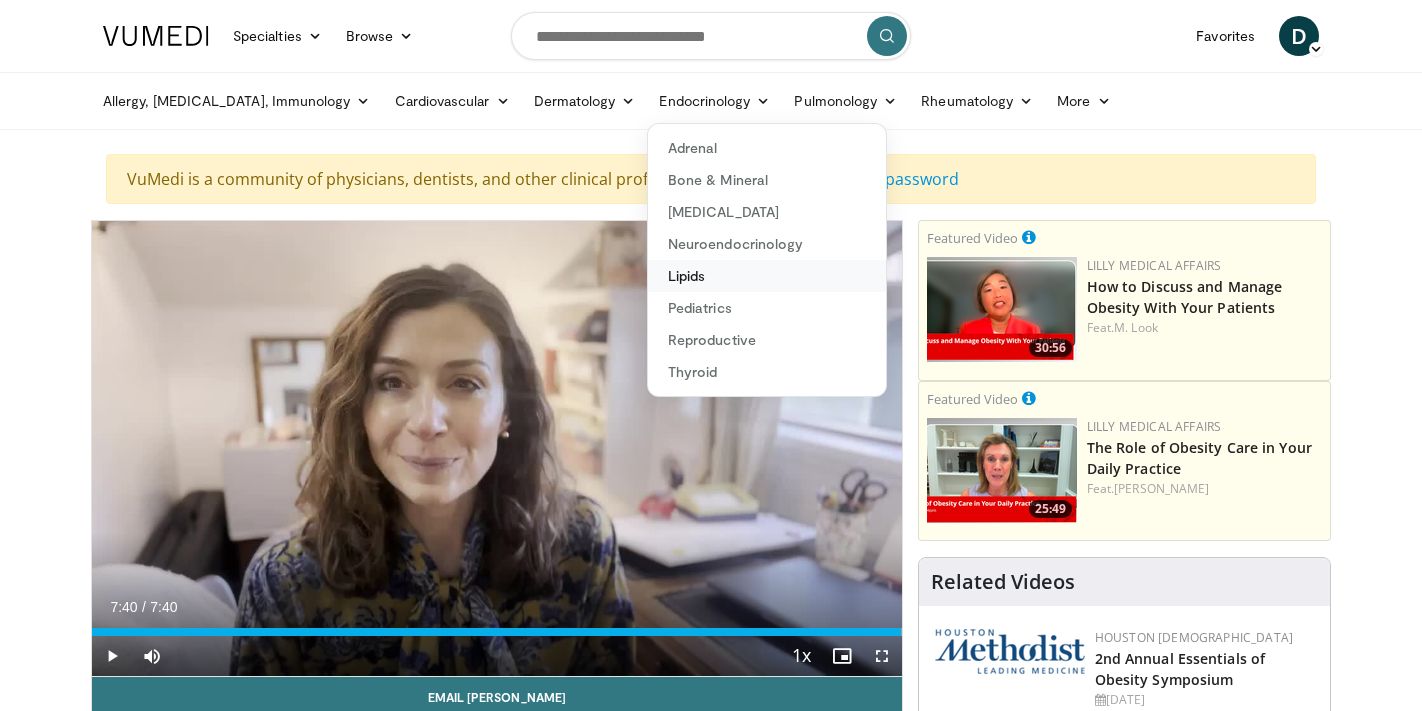 click on "Lipids" at bounding box center [767, 276] 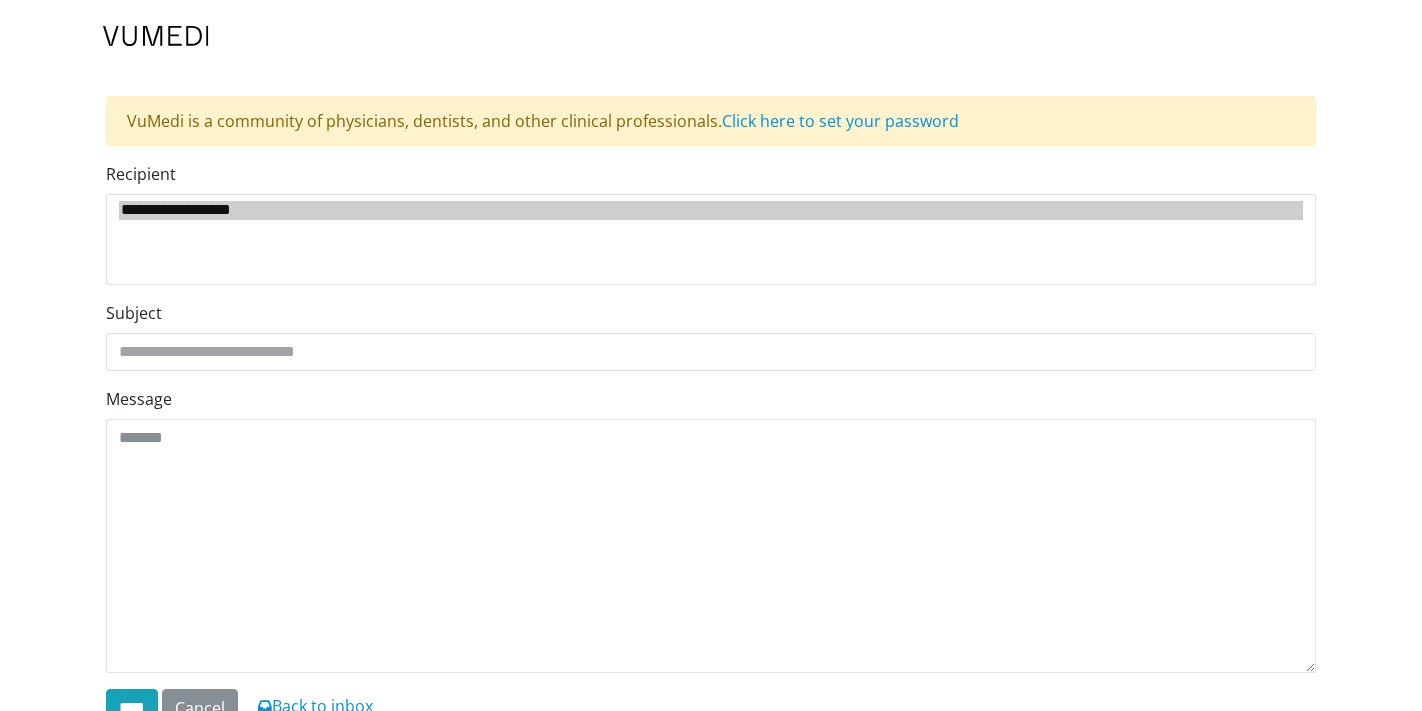 scroll, scrollTop: 0, scrollLeft: 0, axis: both 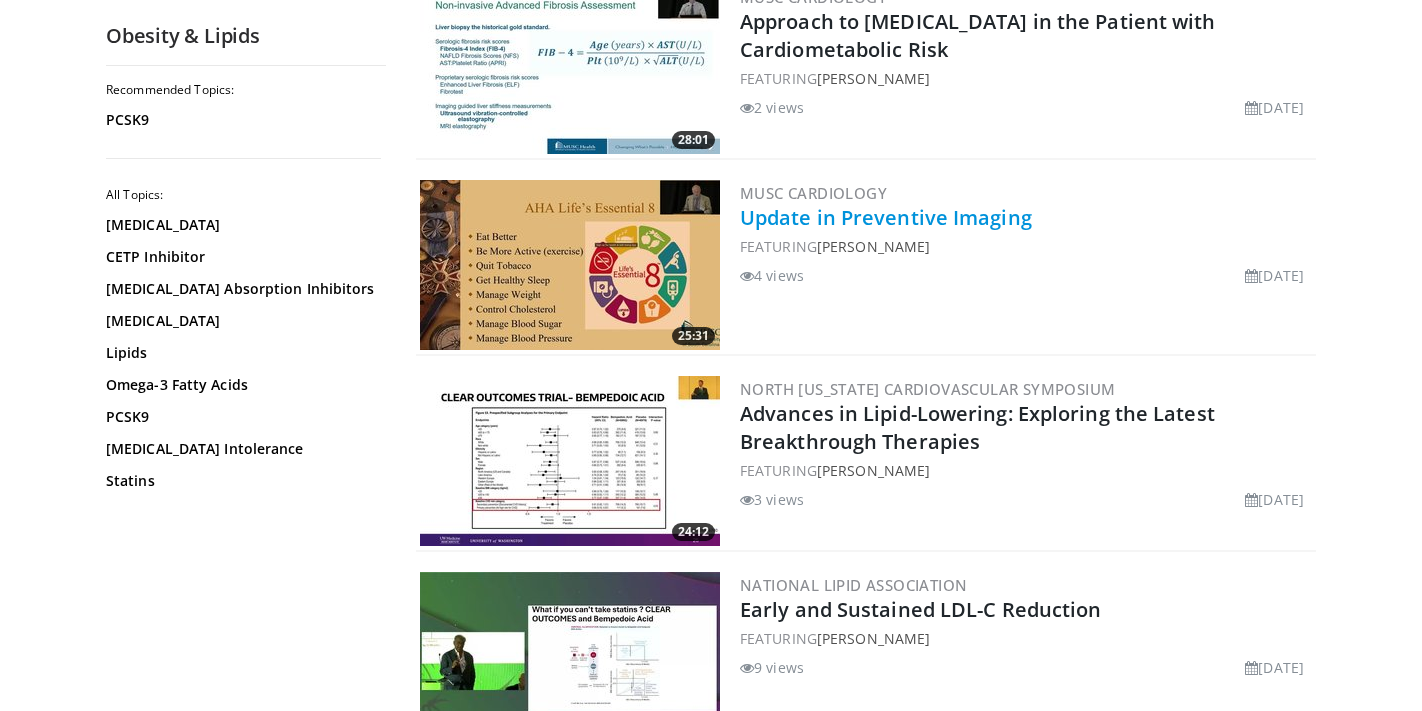 click on "Update in Preventive Imaging" at bounding box center [886, 217] 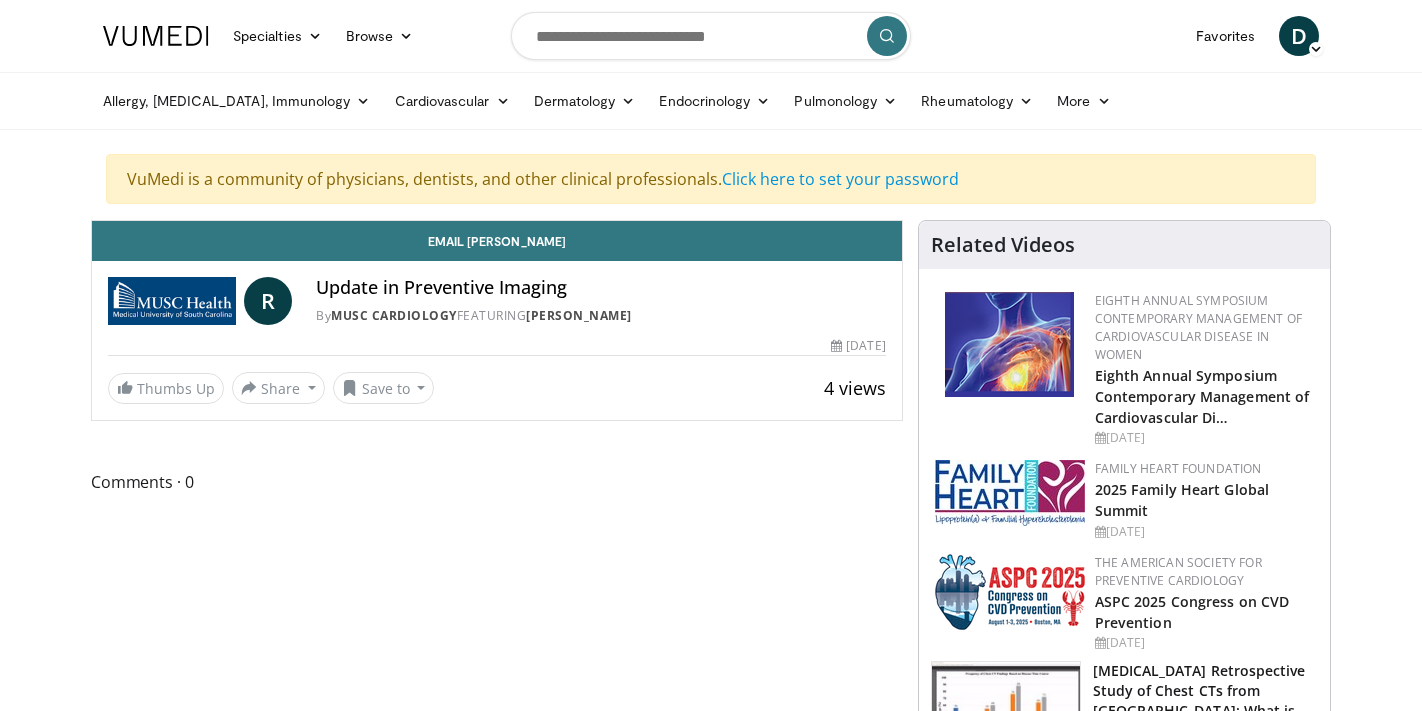 scroll, scrollTop: 0, scrollLeft: 0, axis: both 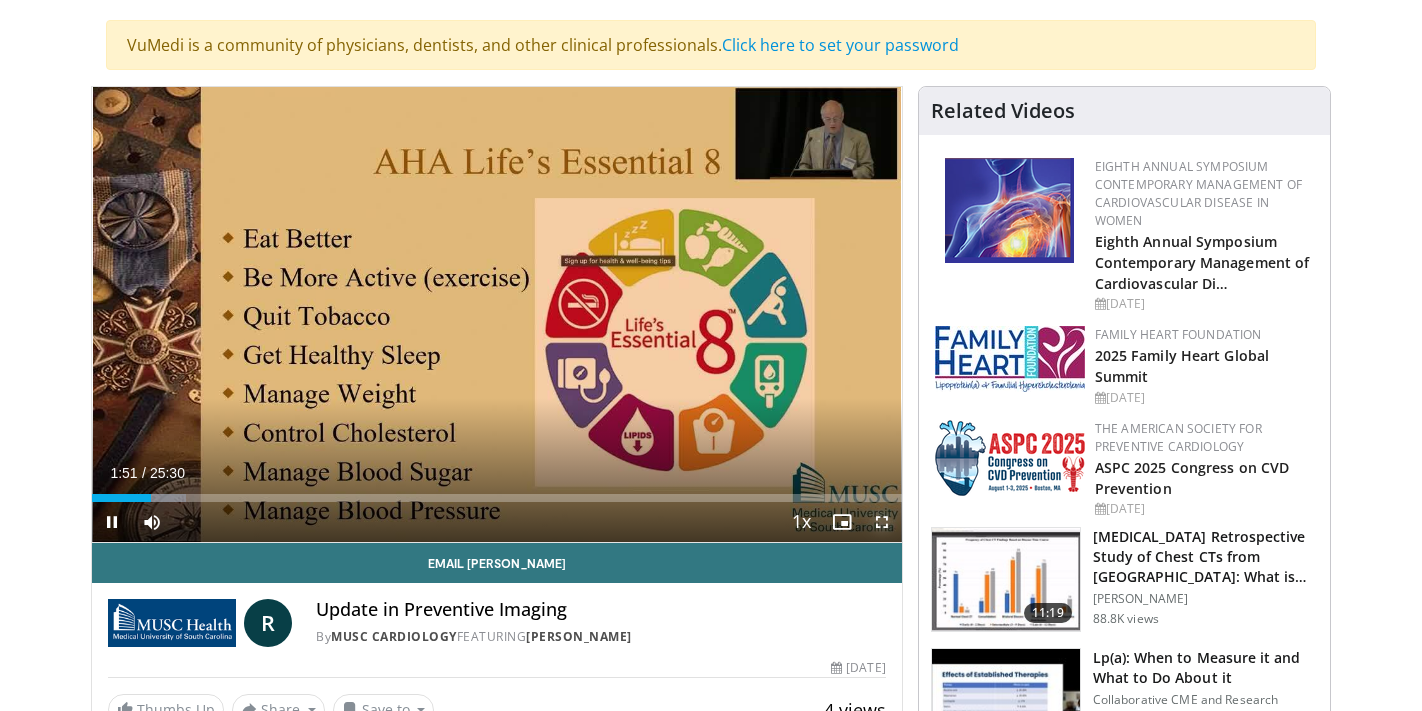 click at bounding box center (882, 522) 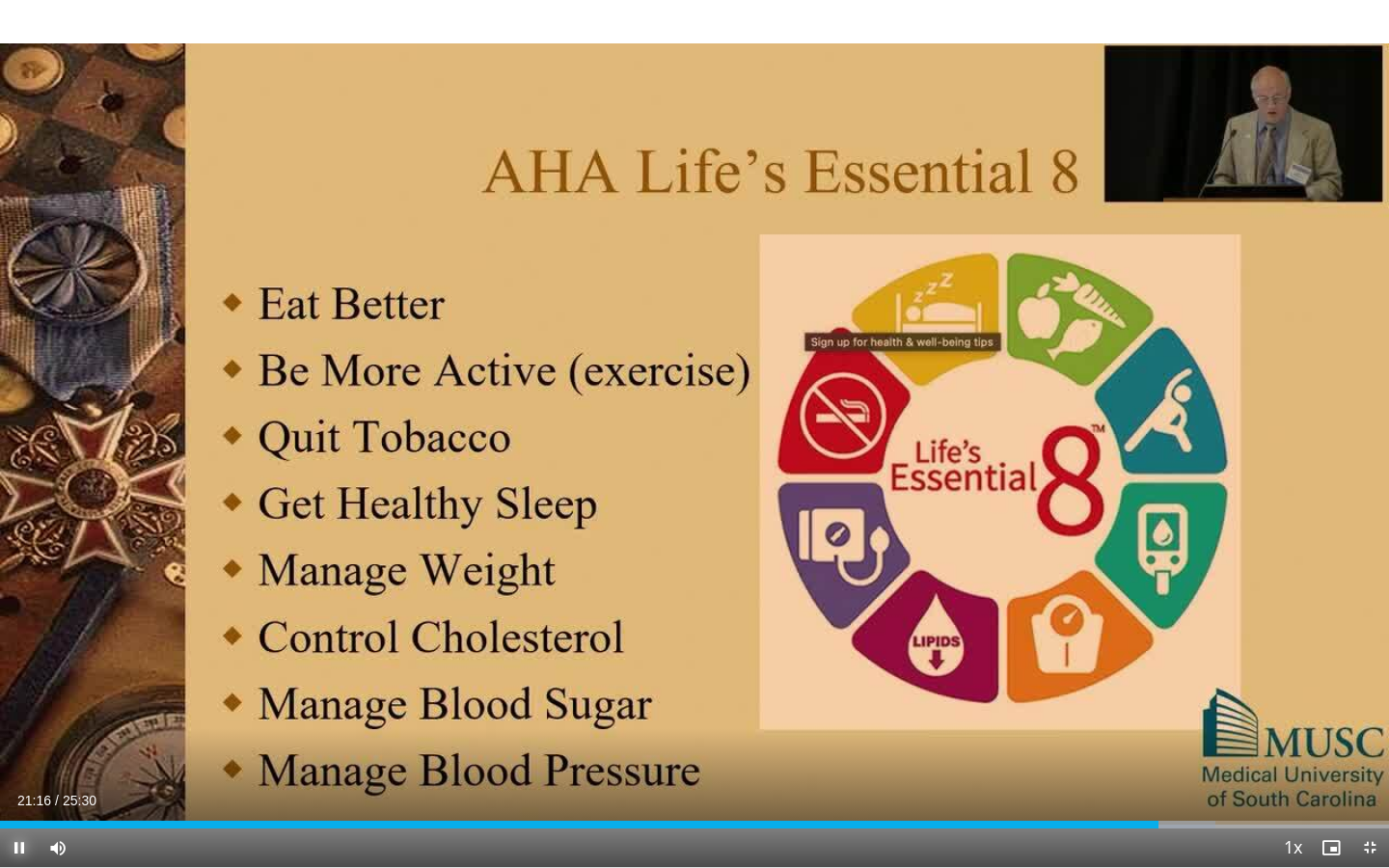 click at bounding box center (19, 848) 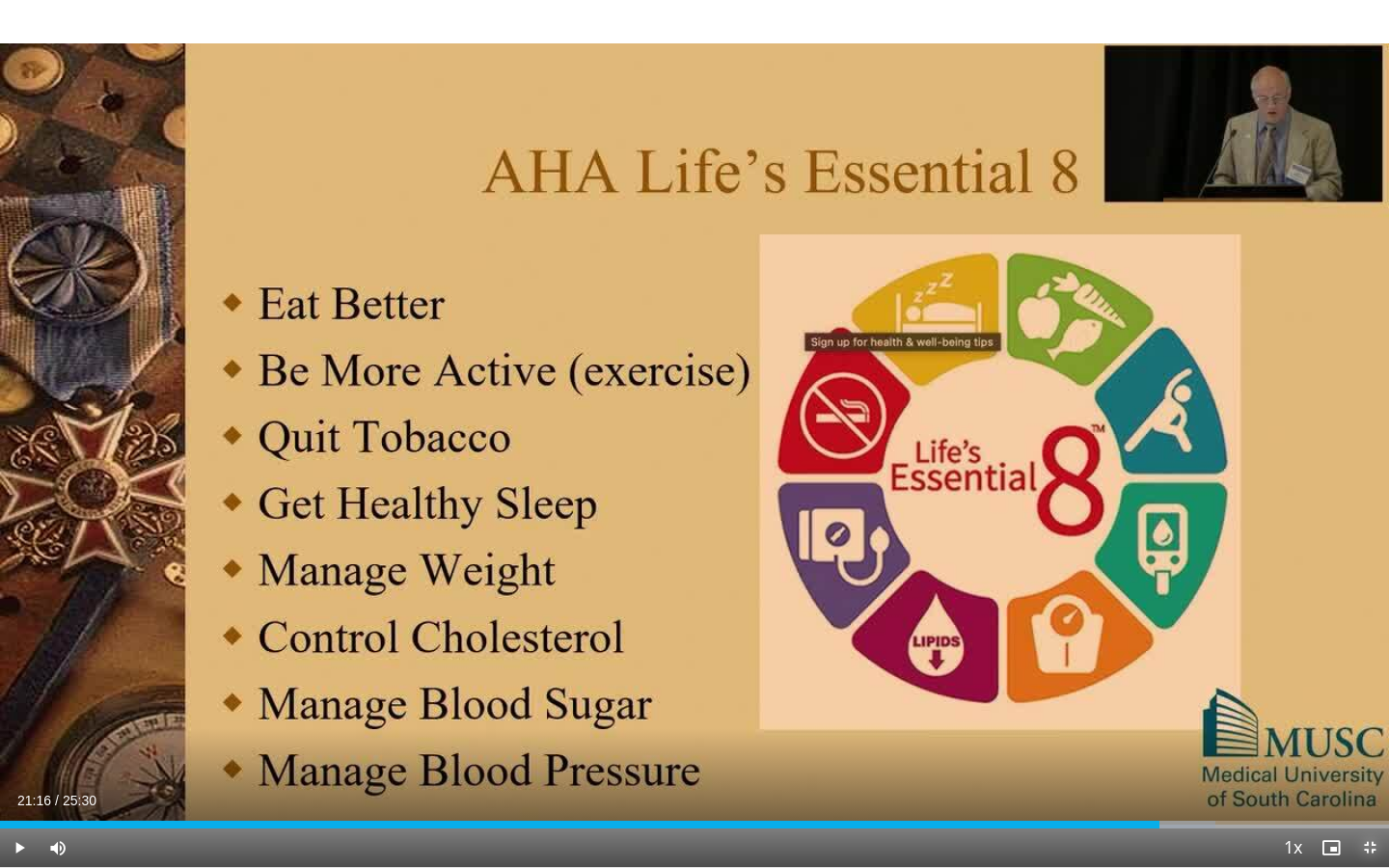 click at bounding box center [1370, 848] 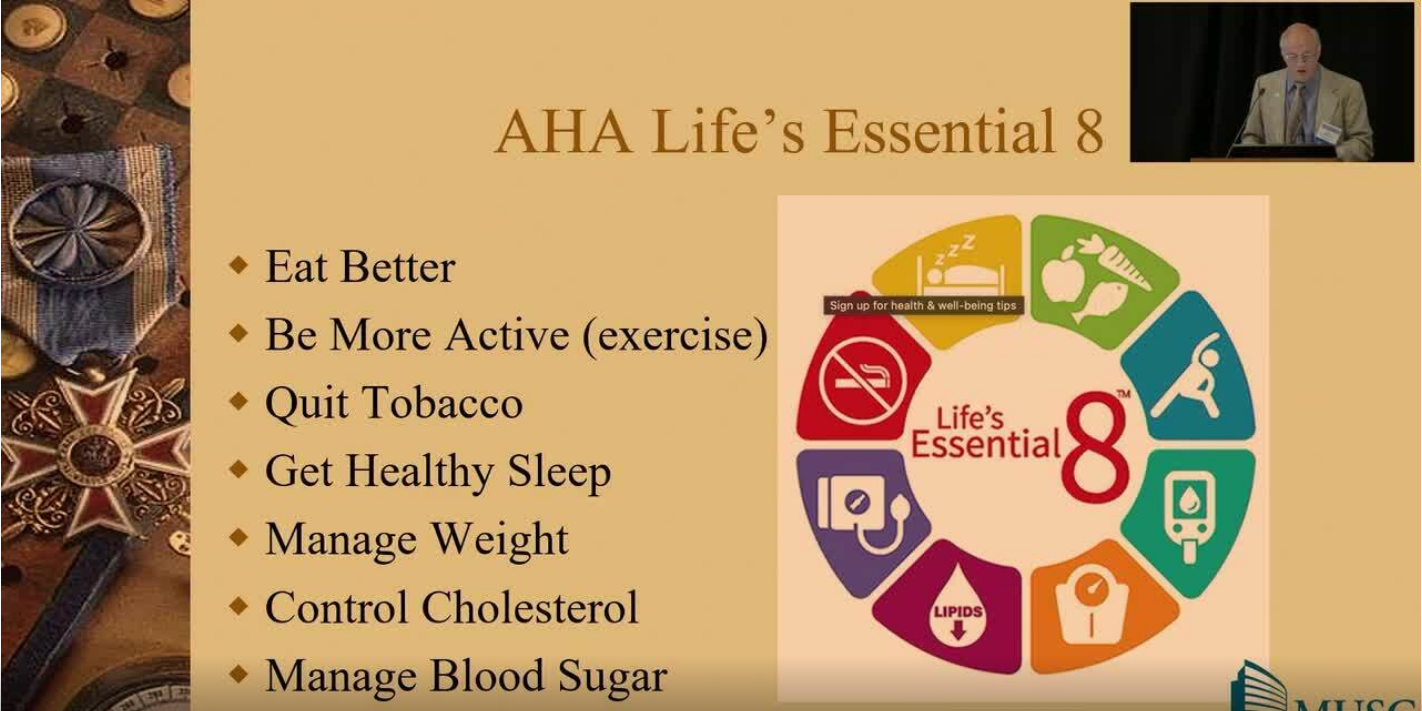 scroll, scrollTop: 0, scrollLeft: 0, axis: both 